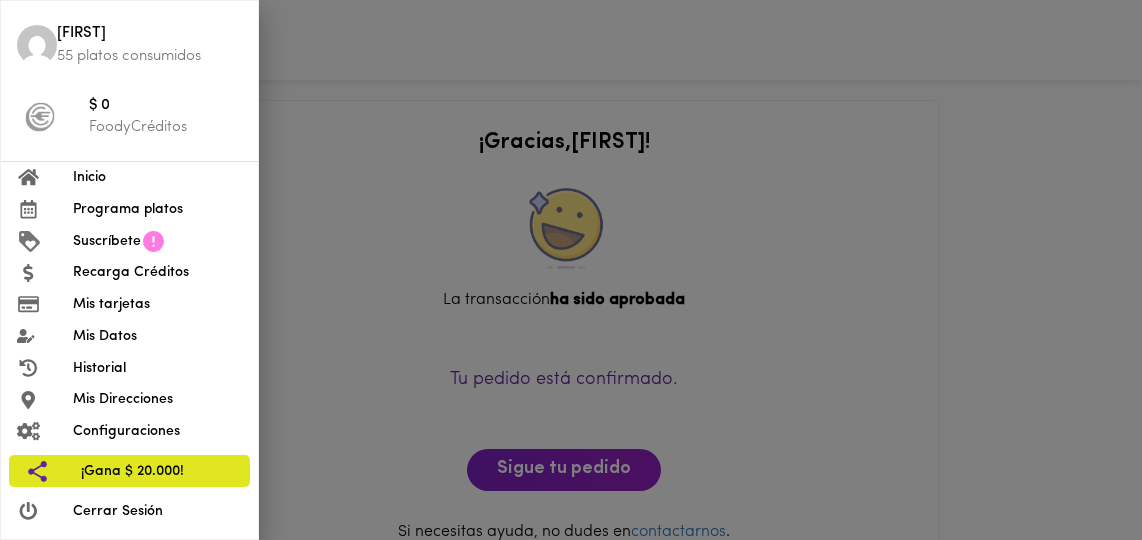 scroll, scrollTop: 0, scrollLeft: 0, axis: both 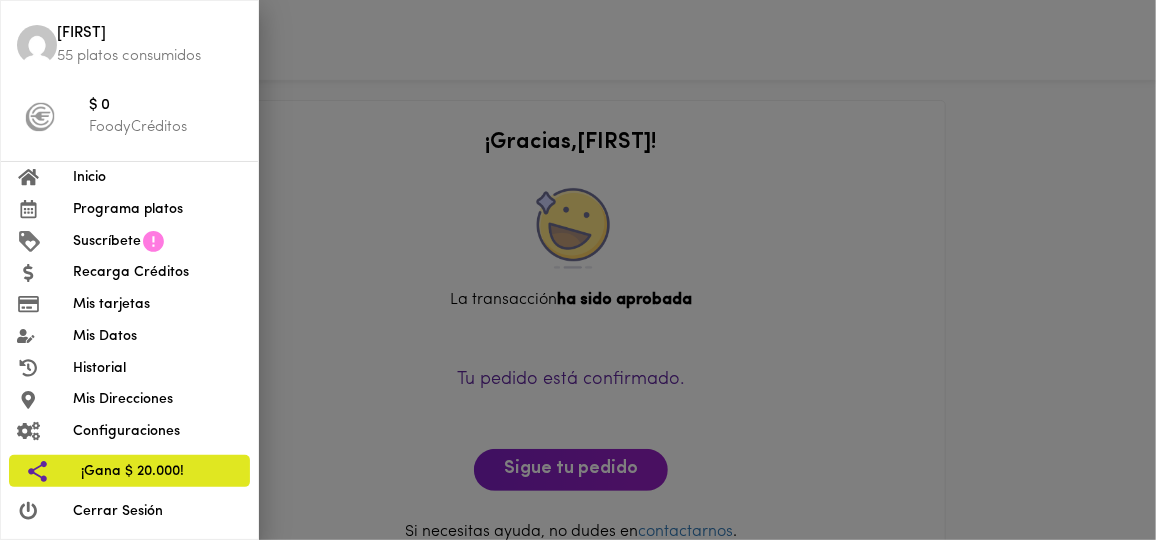 click on "Inicio" at bounding box center (157, 177) 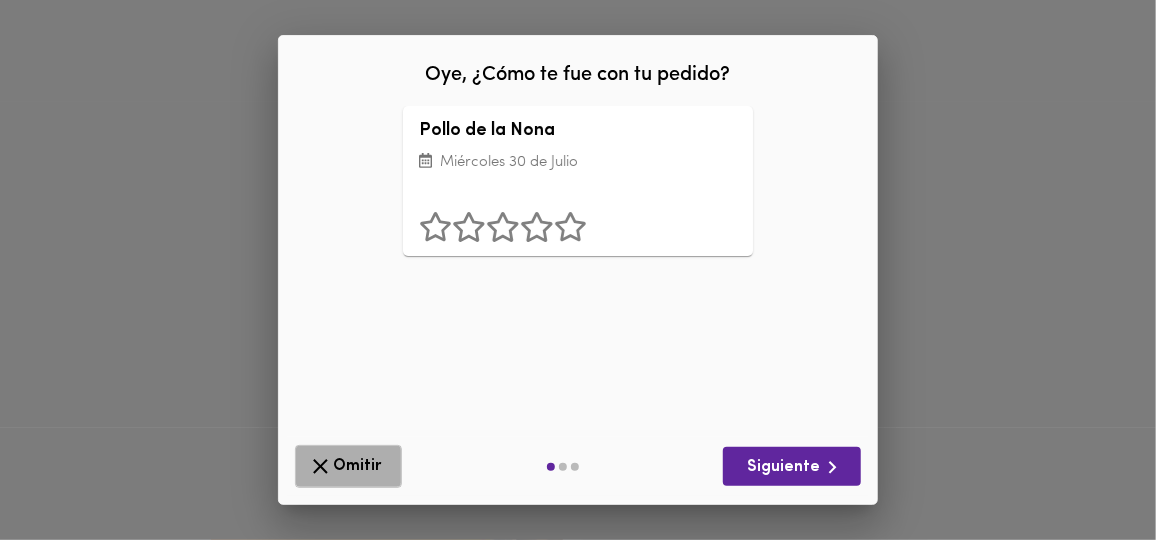 click on "Omitir" at bounding box center (348, 466) 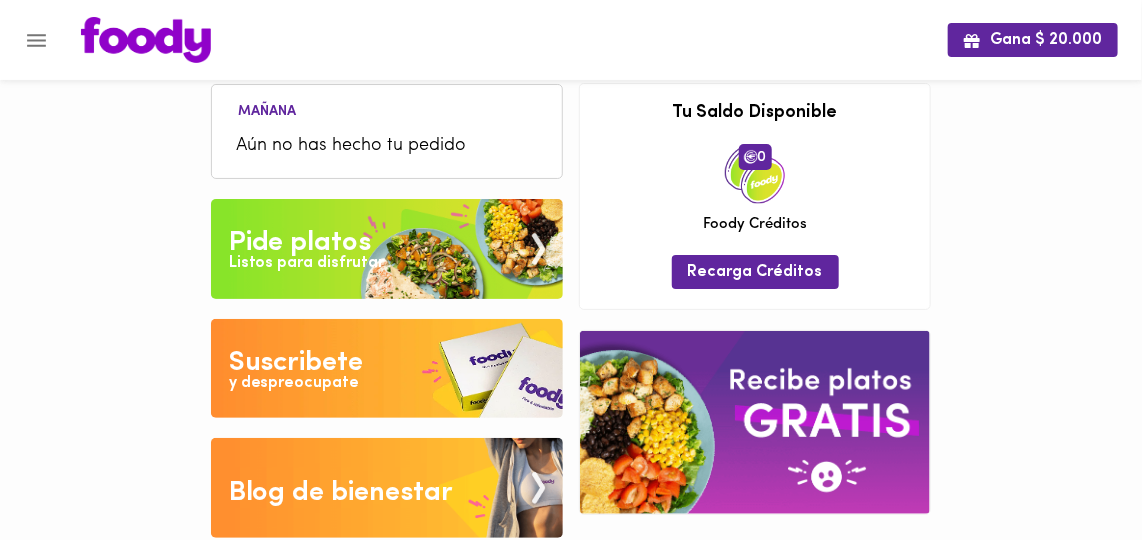 scroll, scrollTop: 0, scrollLeft: 0, axis: both 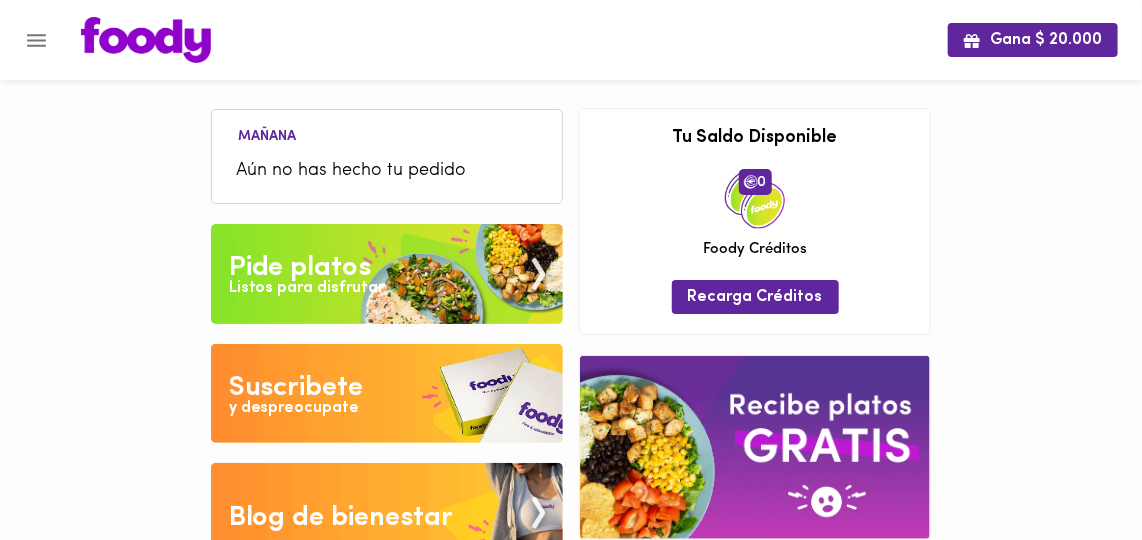 click on "Listos para disfrutar" at bounding box center (307, 288) 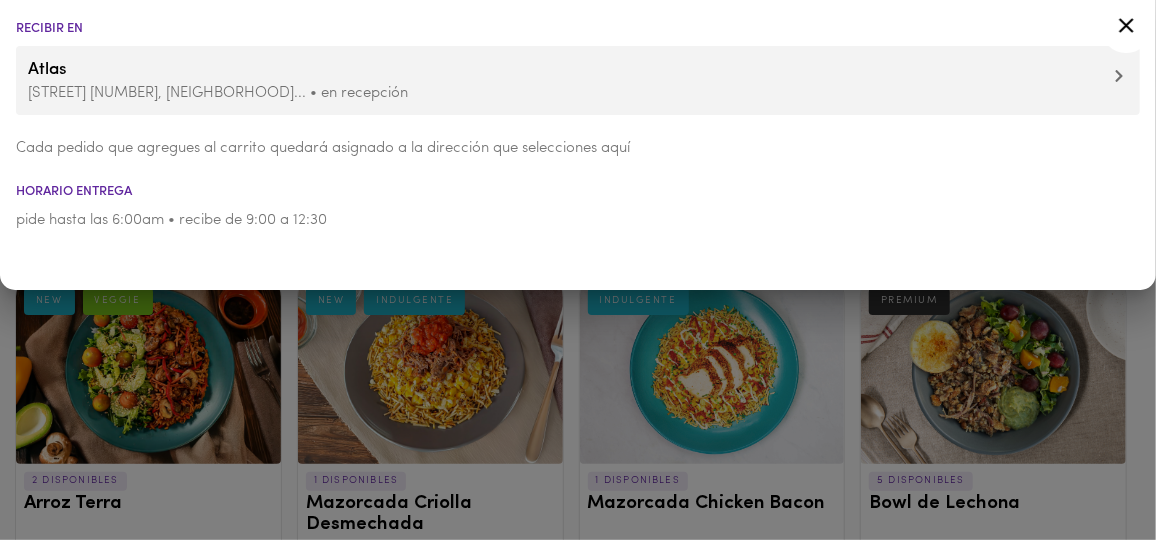 click 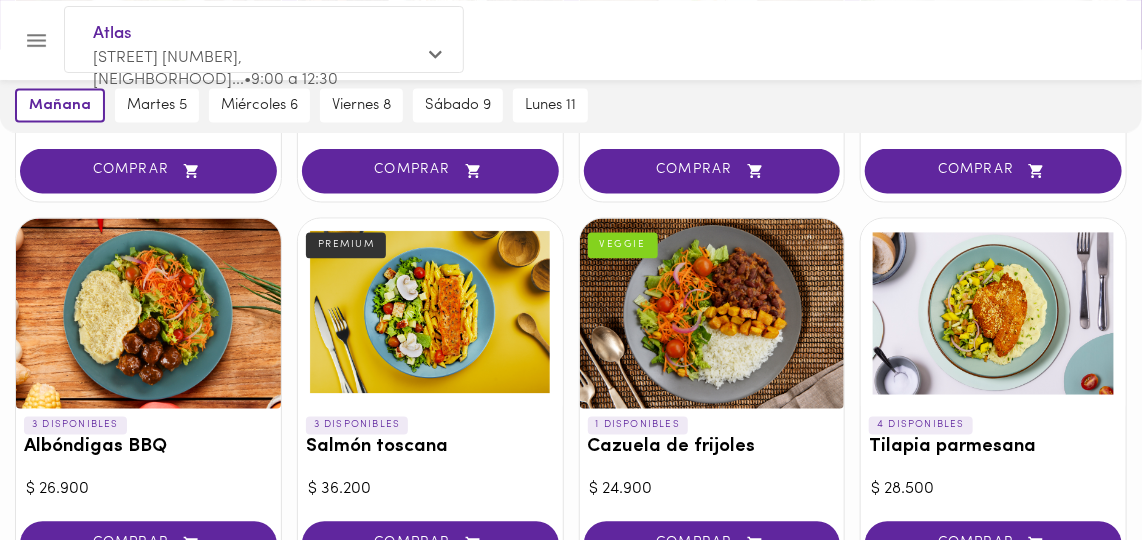 scroll, scrollTop: 1272, scrollLeft: 0, axis: vertical 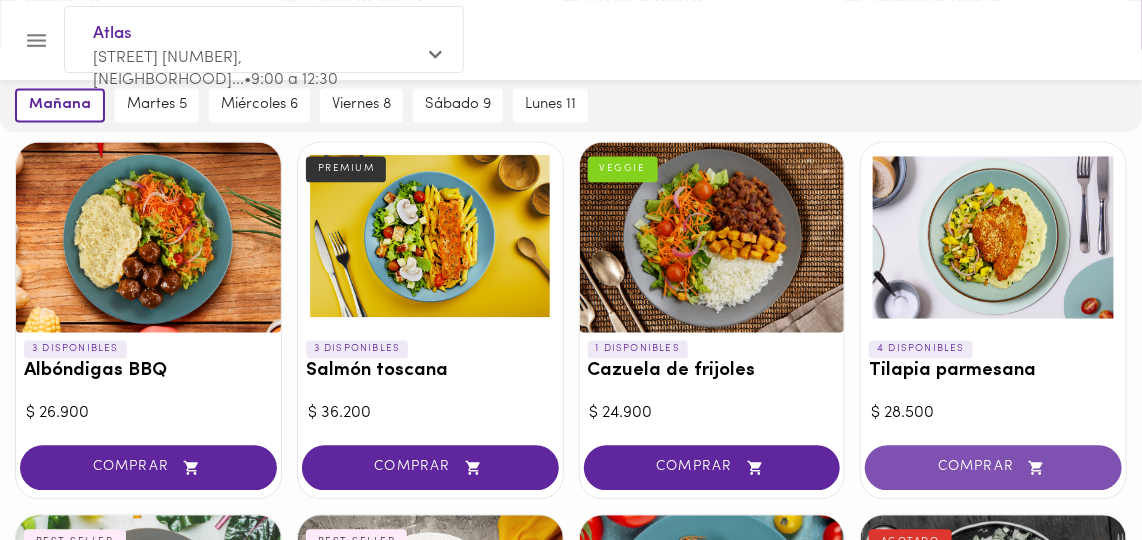 click on "COMPRAR" at bounding box center [993, 468] 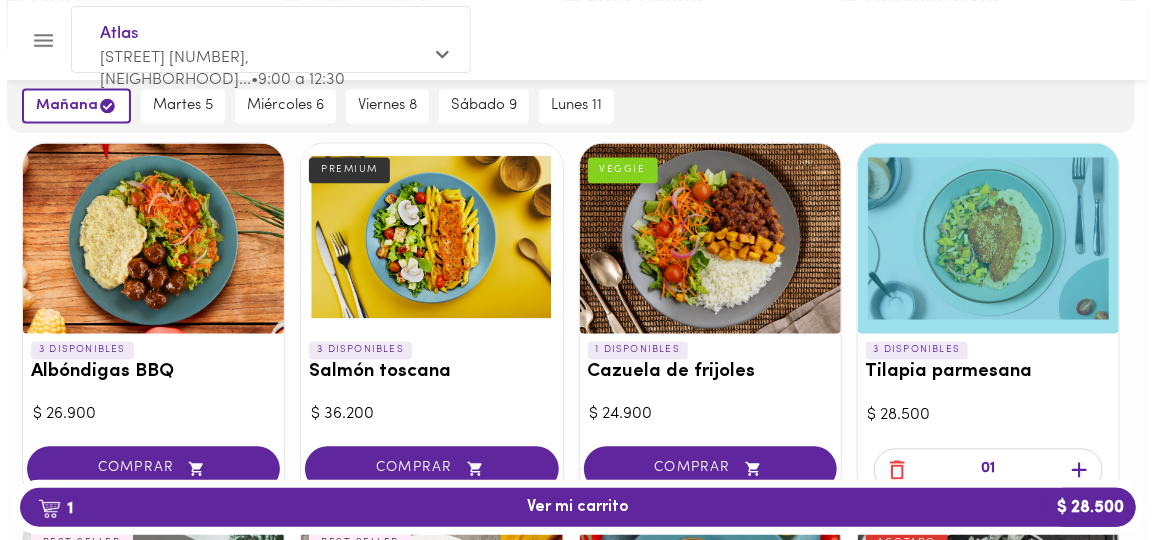 scroll, scrollTop: 1273, scrollLeft: 0, axis: vertical 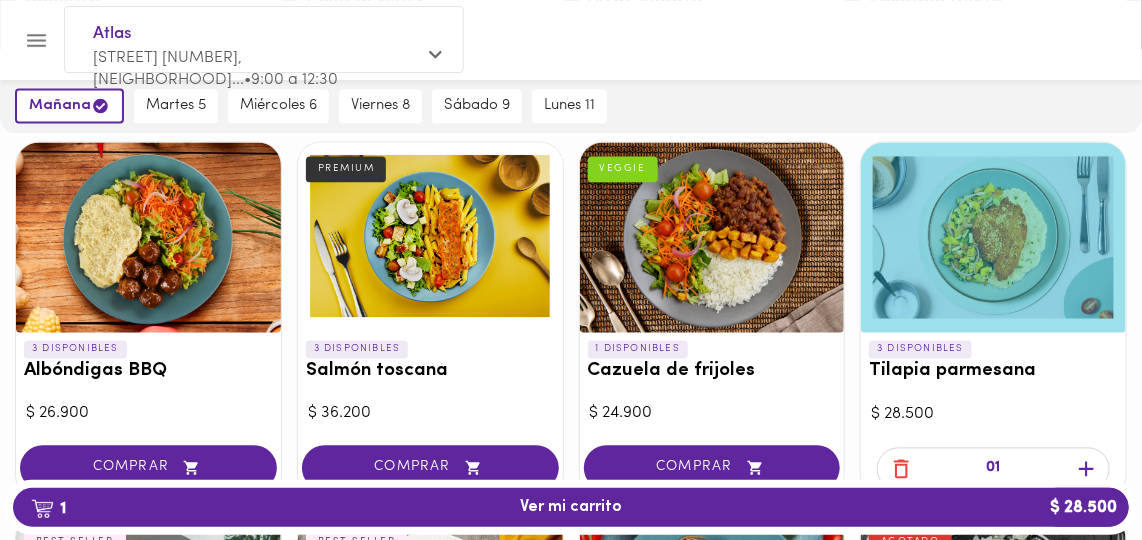 click on "1 Ver mi carrito $ 28.500" at bounding box center [571, 507] 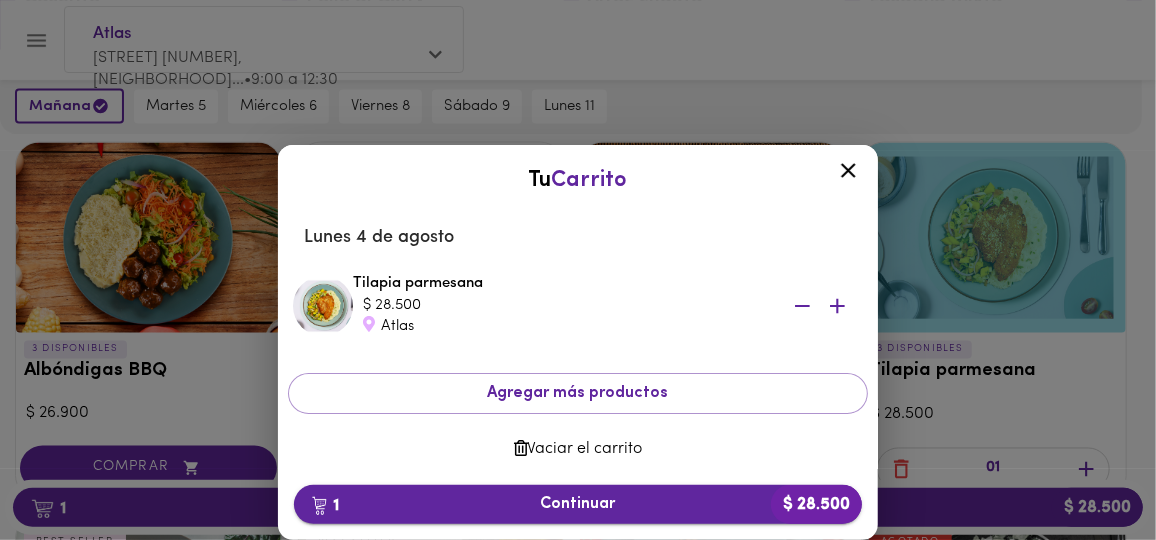 click on "1 Continuar $ 28.500" at bounding box center [578, 504] 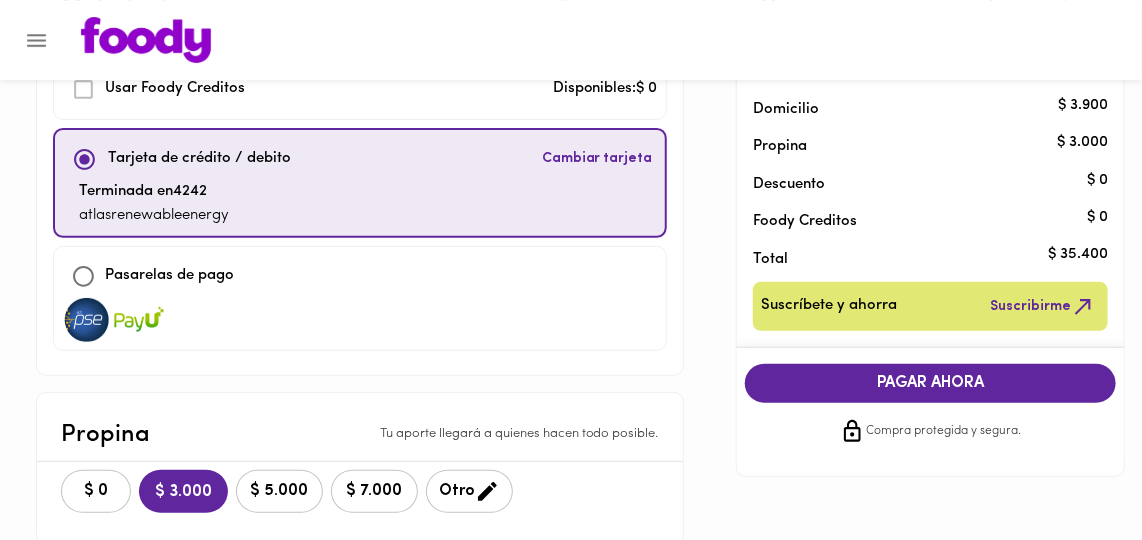 scroll, scrollTop: 363, scrollLeft: 0, axis: vertical 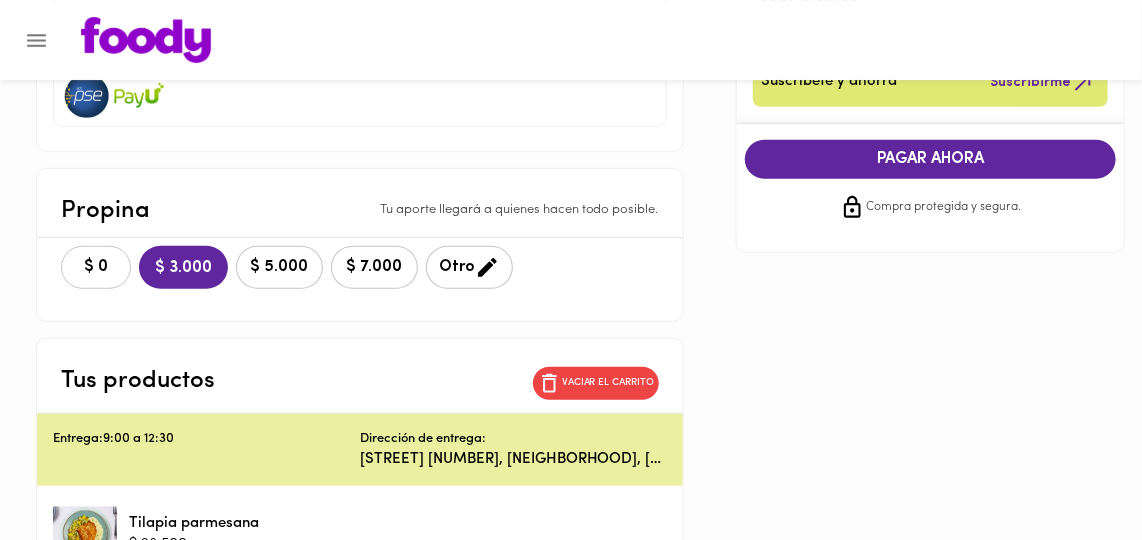 click on "$ 0" at bounding box center (96, 267) 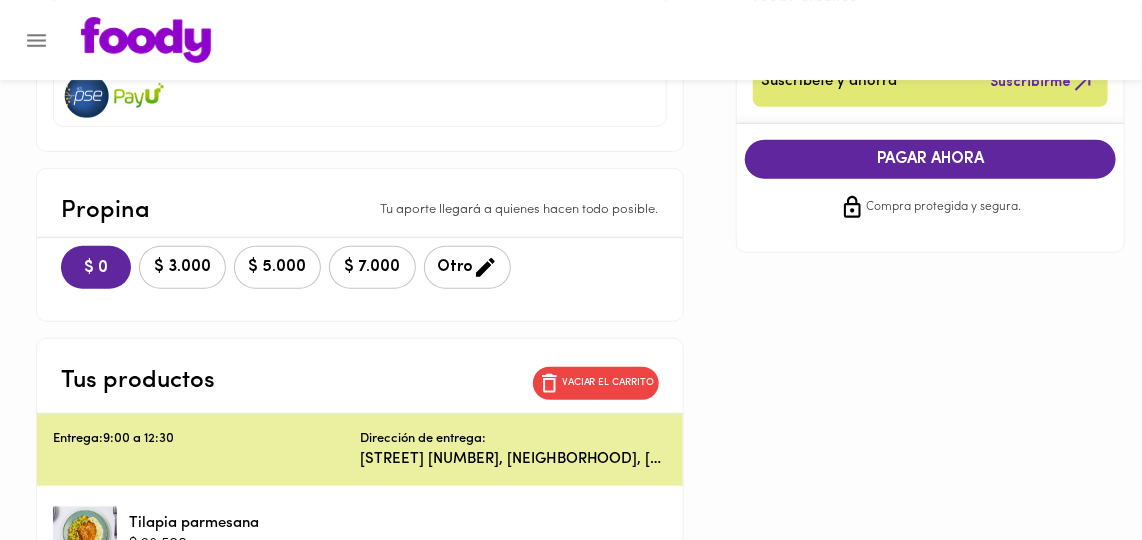 scroll, scrollTop: 181, scrollLeft: 0, axis: vertical 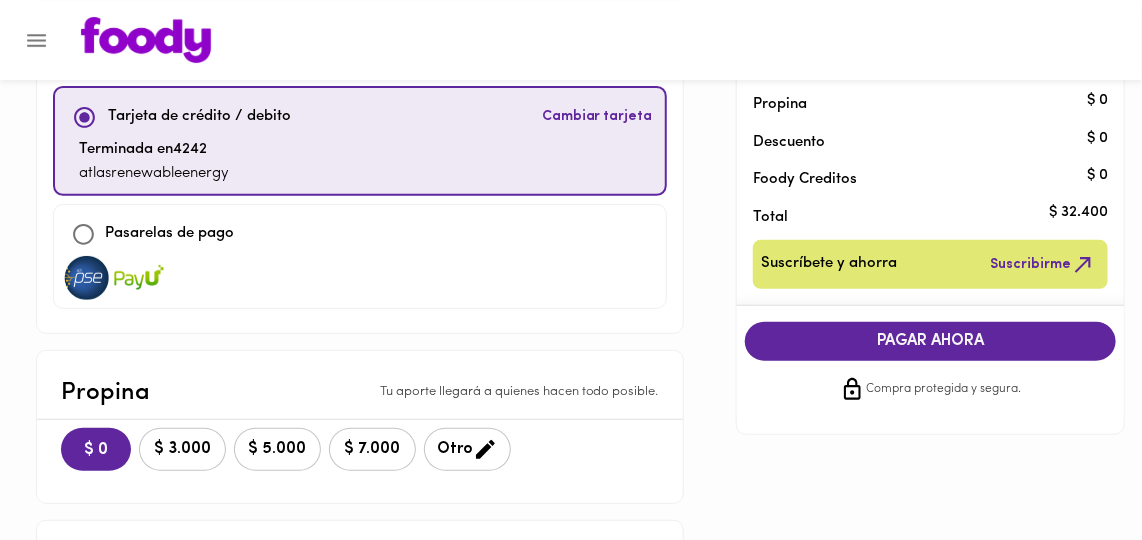 click on "PAGAR AHORA" at bounding box center (931, 341) 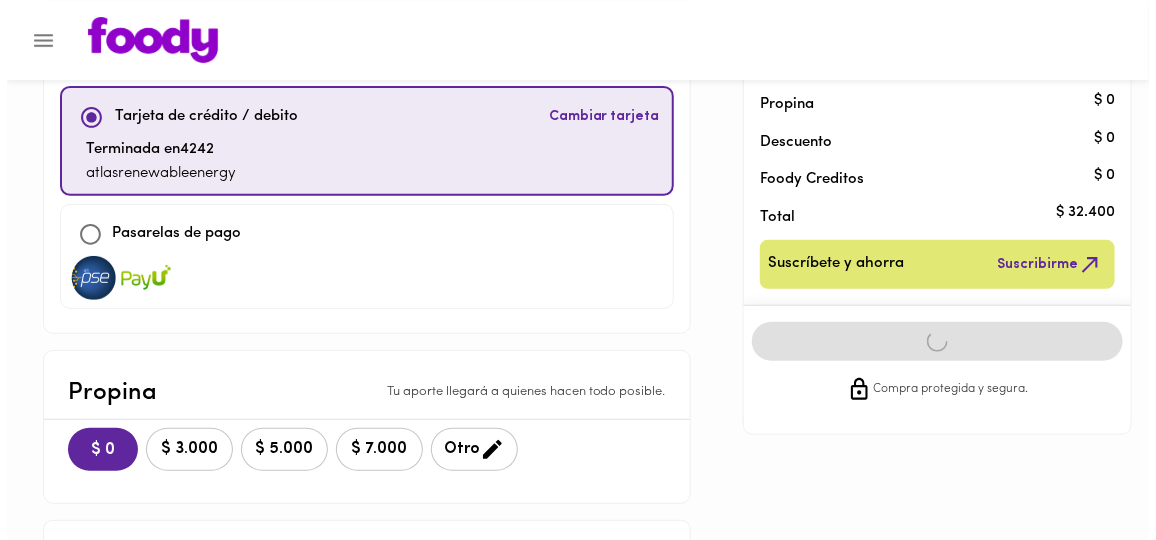 scroll, scrollTop: 49, scrollLeft: 0, axis: vertical 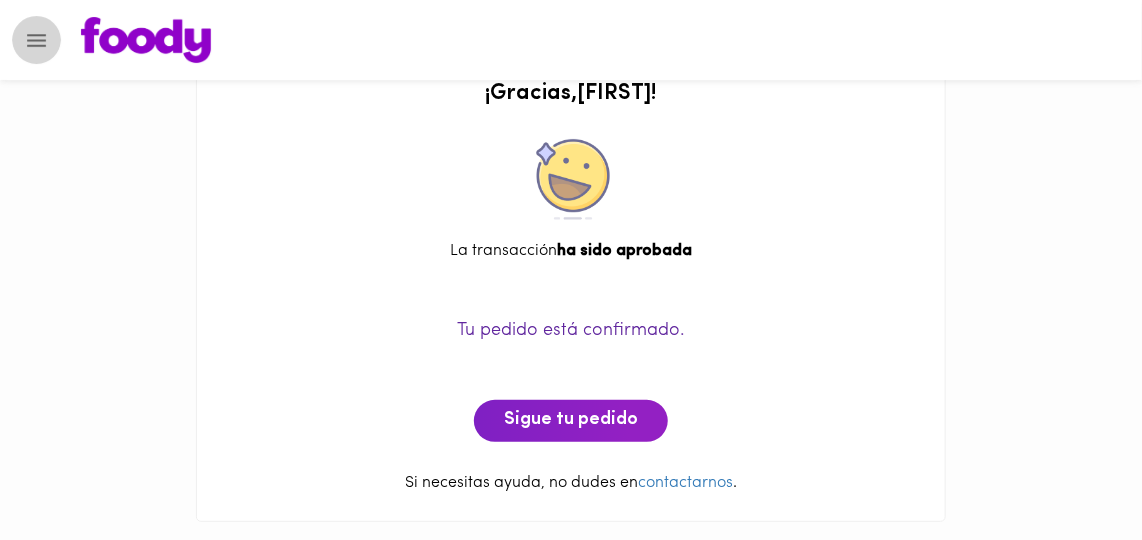 click 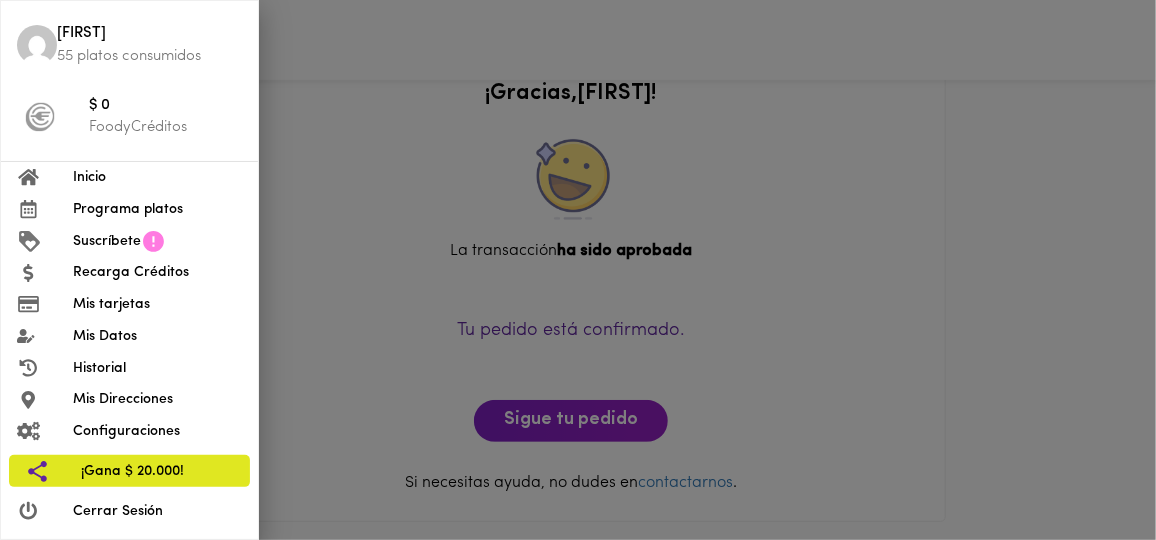 click on "Inicio" at bounding box center (157, 177) 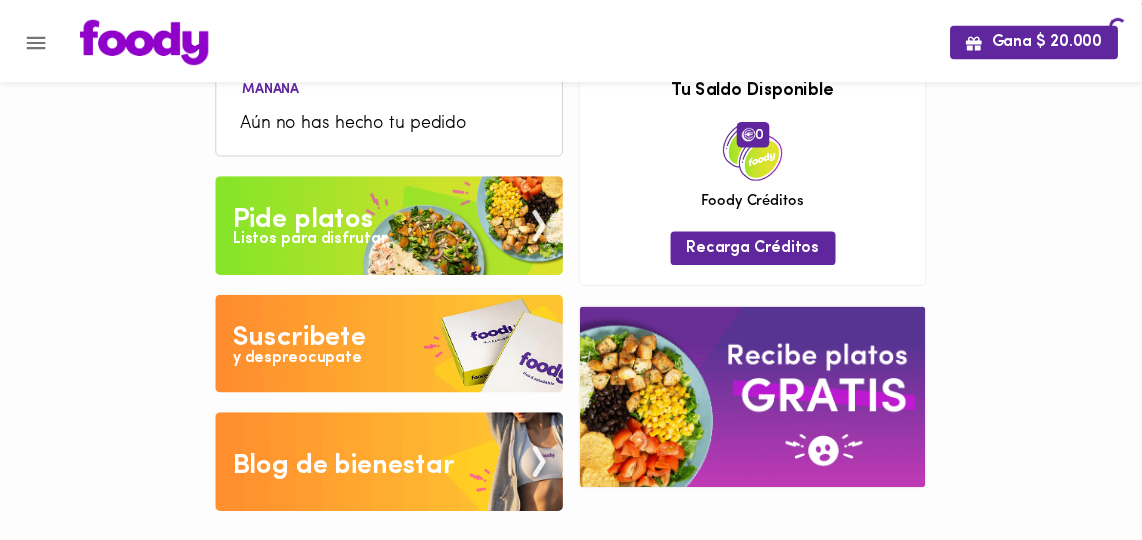 scroll, scrollTop: 0, scrollLeft: 0, axis: both 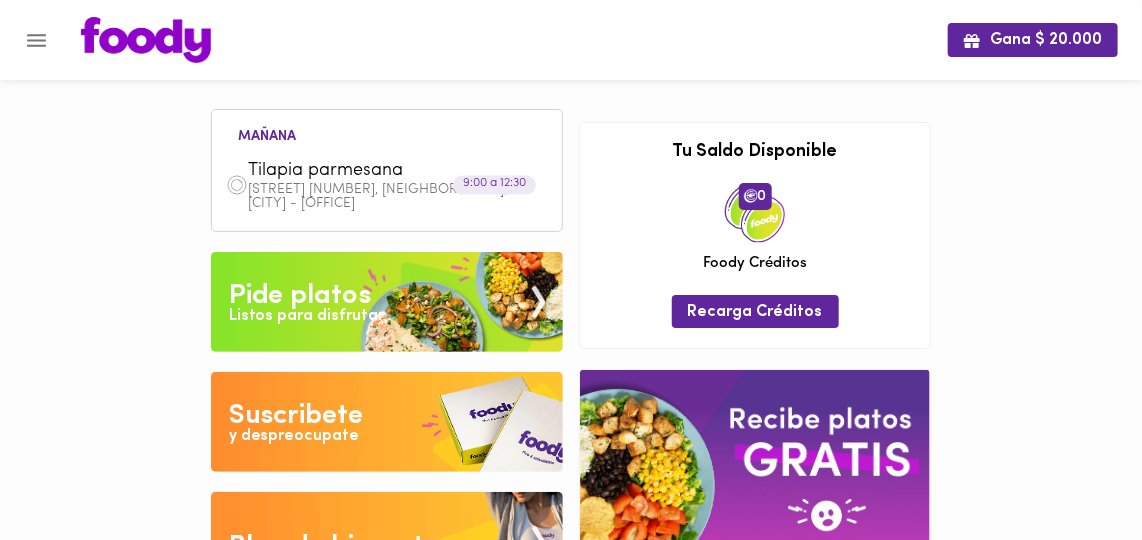 click on "Pide platos" at bounding box center (300, 296) 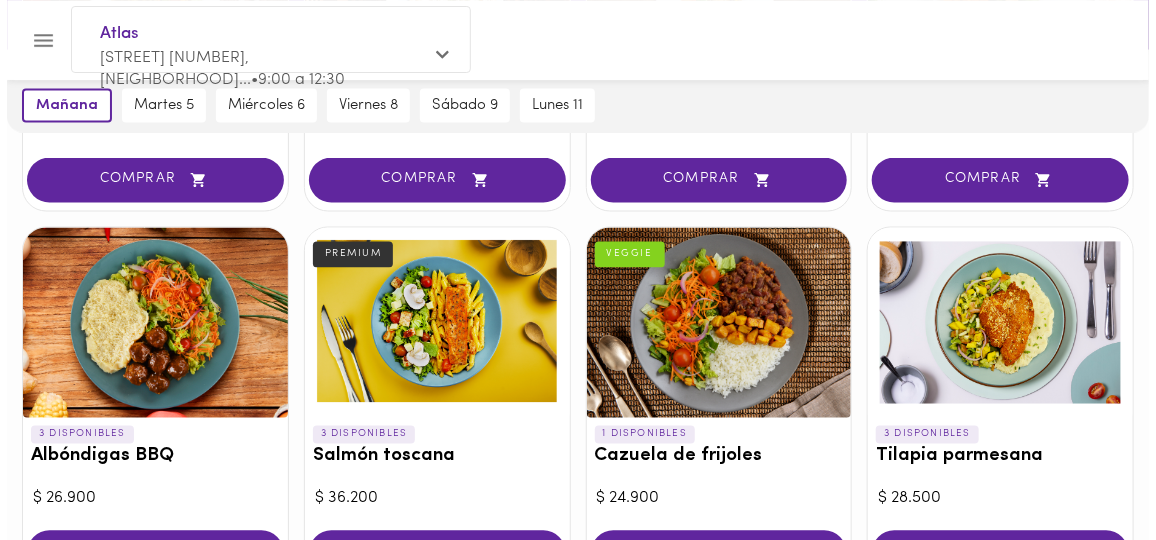 scroll, scrollTop: 1363, scrollLeft: 0, axis: vertical 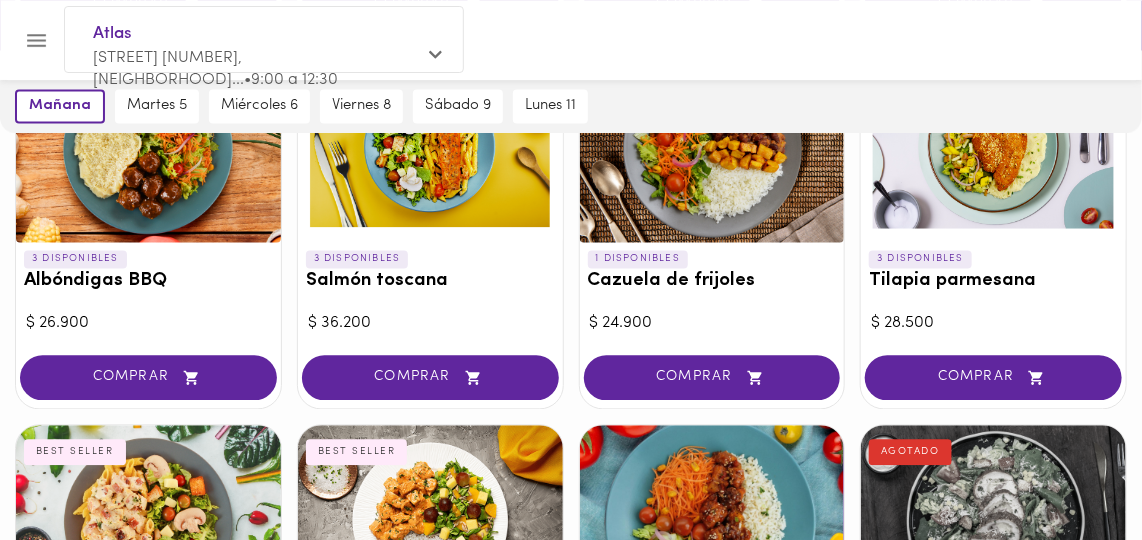 click at bounding box center (148, 147) 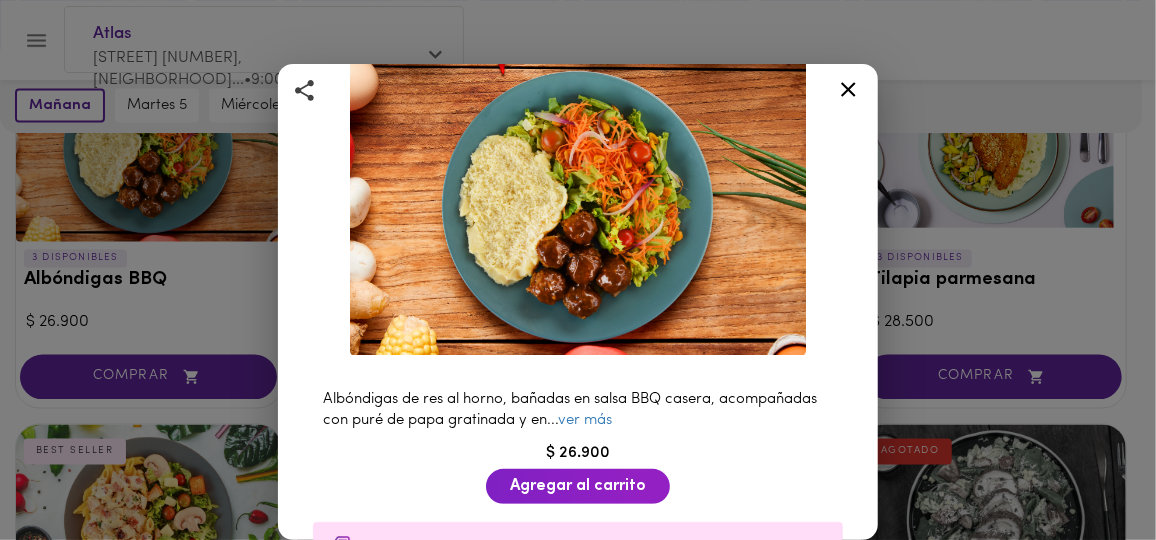 scroll, scrollTop: 181, scrollLeft: 0, axis: vertical 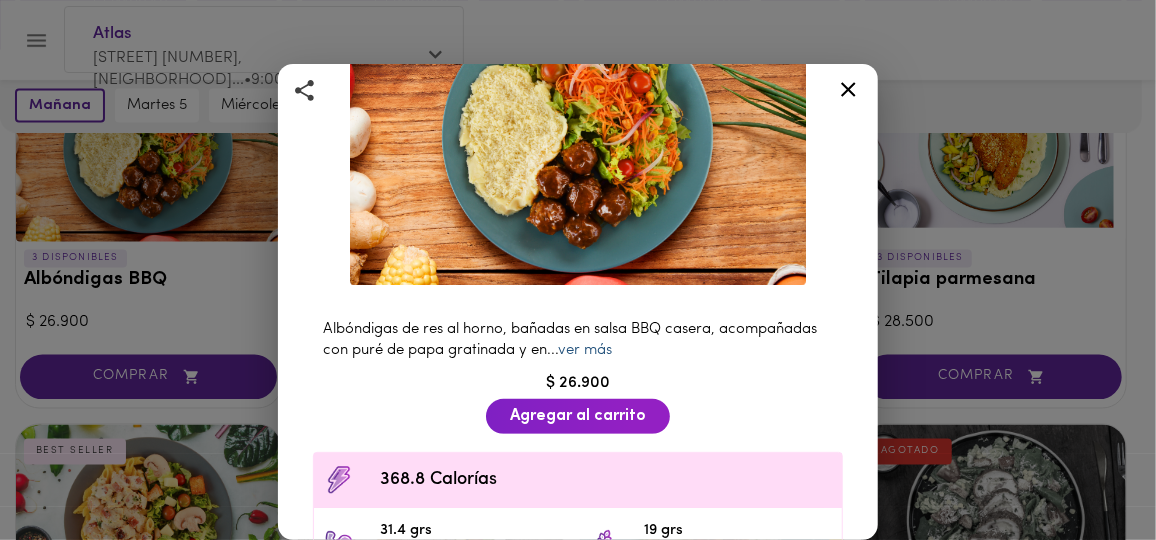 click on "ver más" at bounding box center (585, 350) 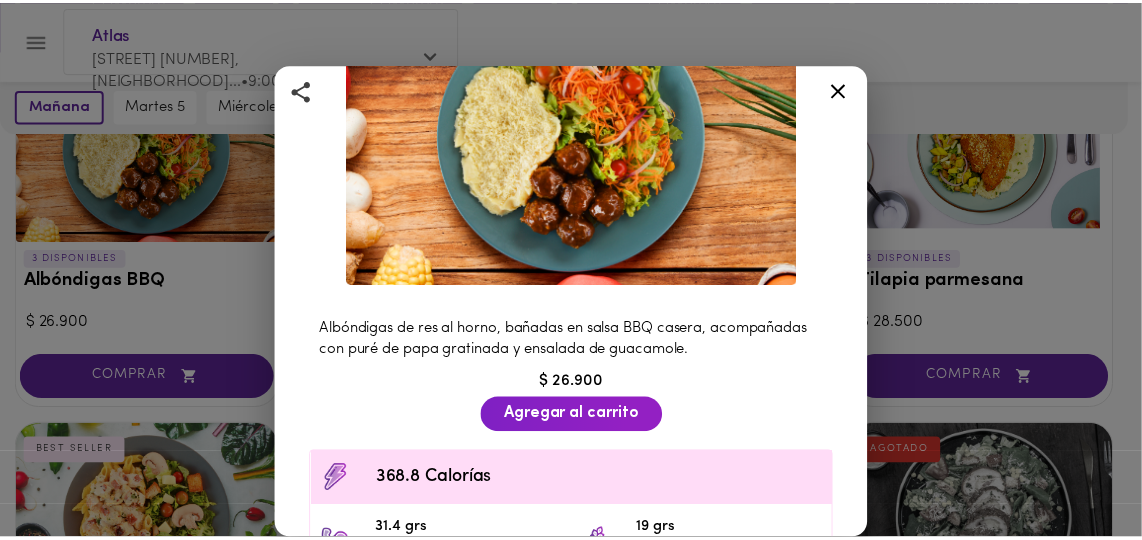 scroll, scrollTop: 0, scrollLeft: 0, axis: both 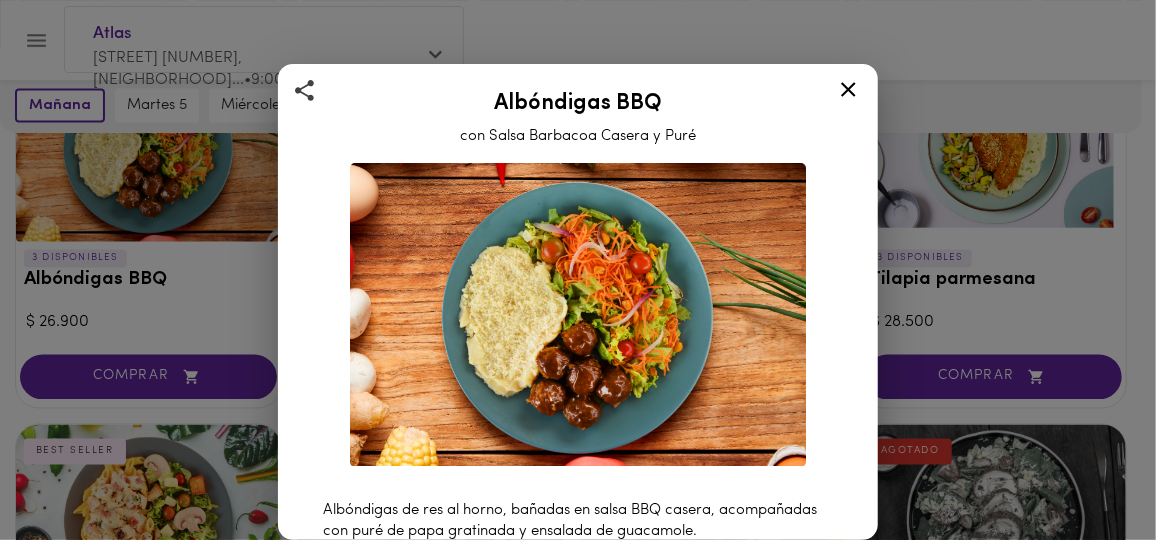 click 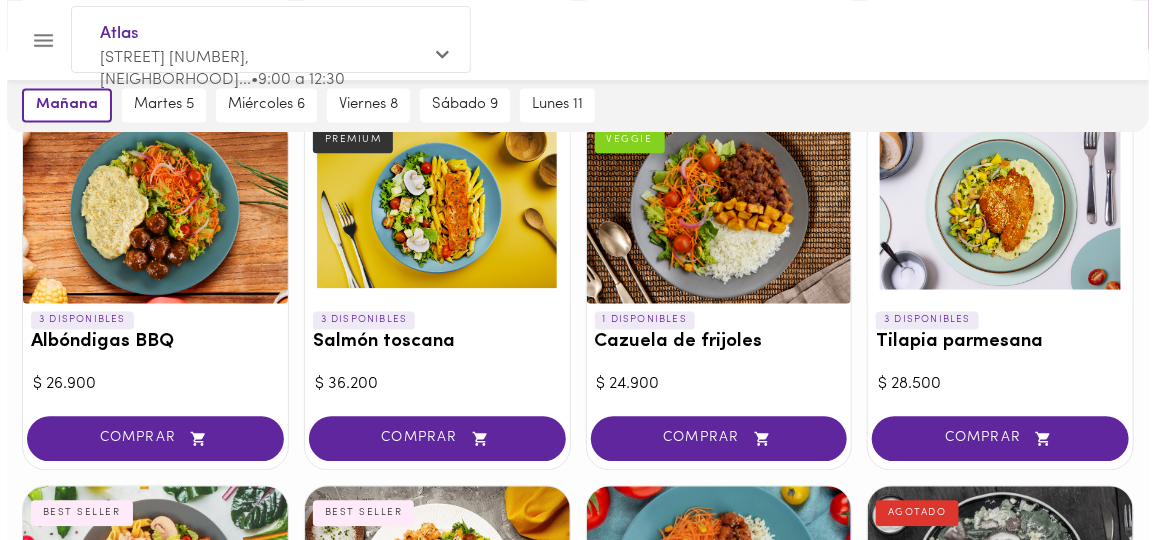 scroll, scrollTop: 1272, scrollLeft: 0, axis: vertical 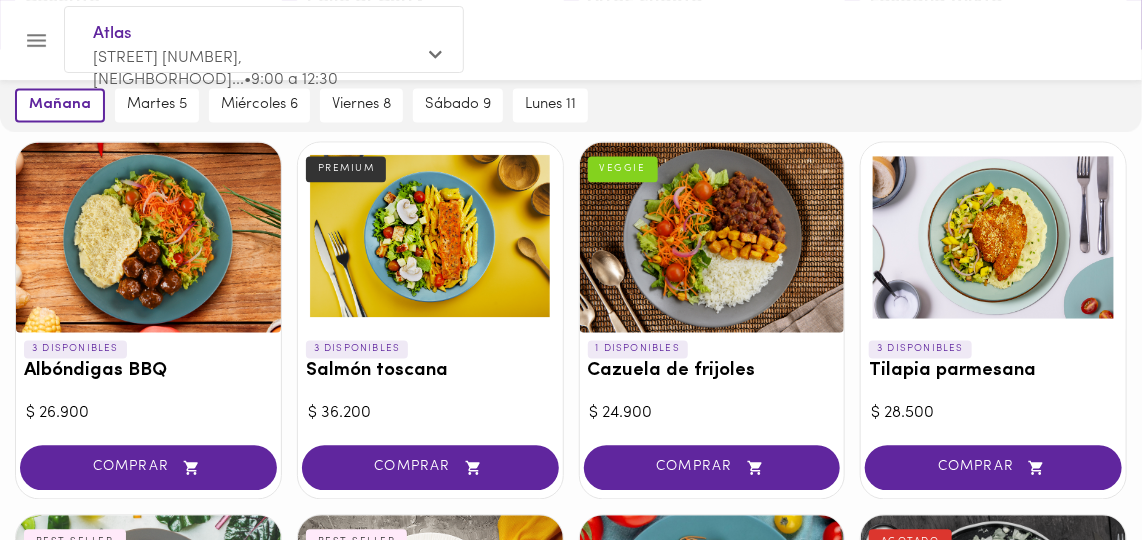 click on "COMPRAR" at bounding box center [148, 468] 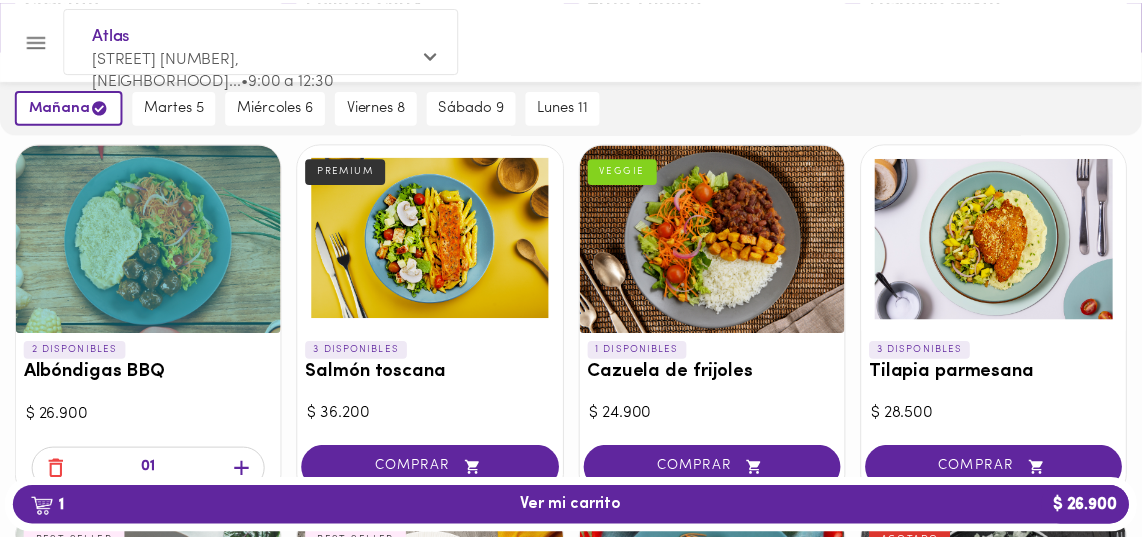scroll, scrollTop: 1273, scrollLeft: 0, axis: vertical 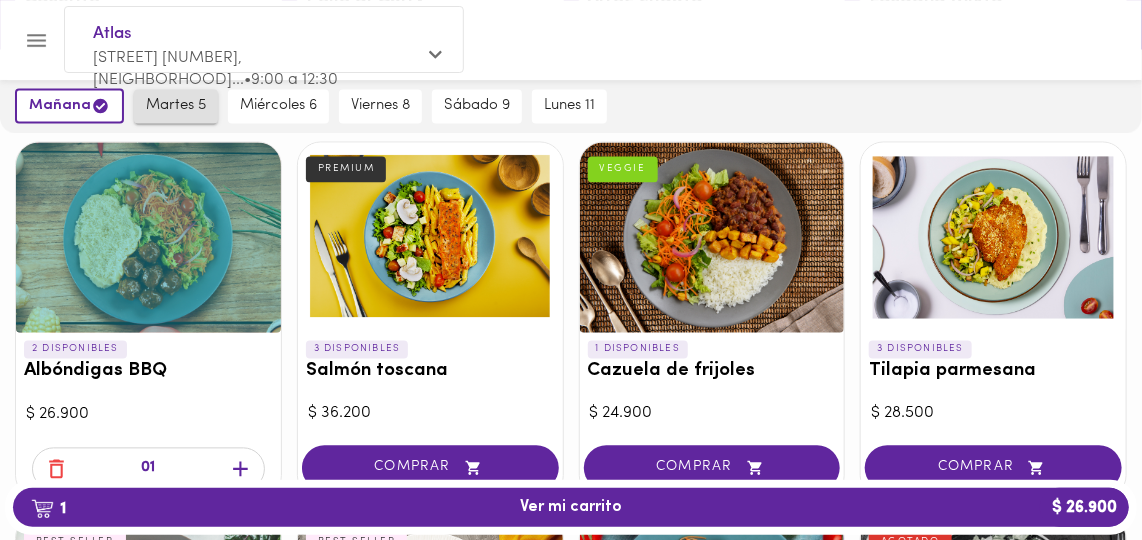 click on "martes 5" at bounding box center (176, 107) 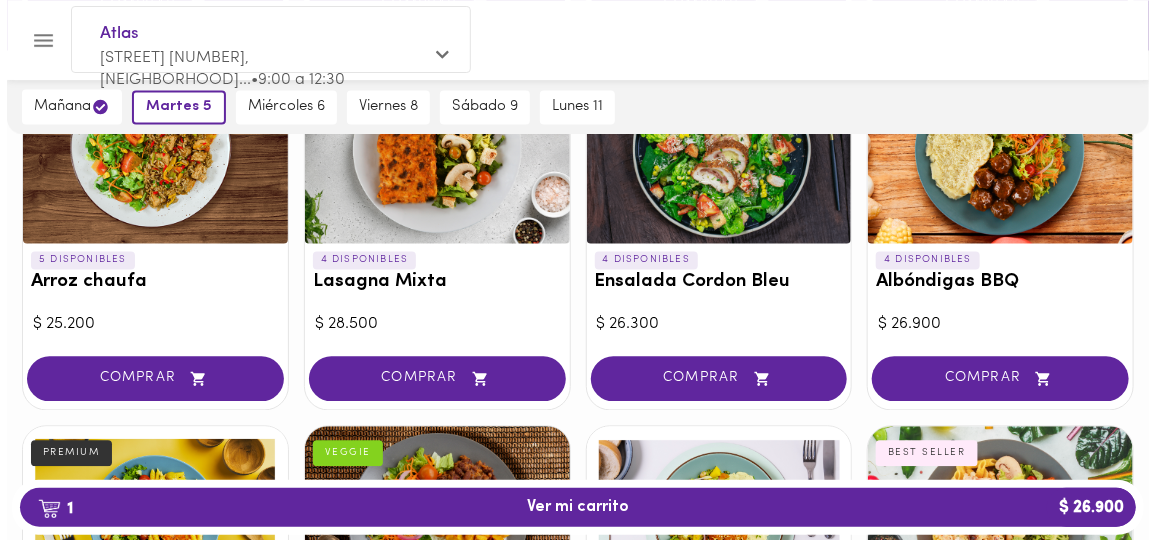 scroll, scrollTop: 1272, scrollLeft: 0, axis: vertical 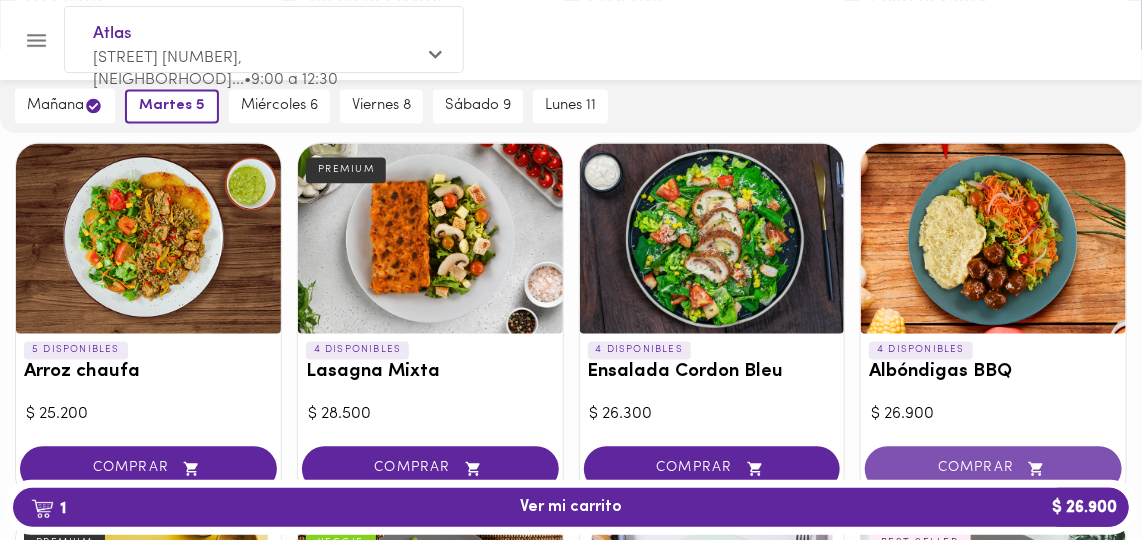 click on "COMPRAR" at bounding box center (993, 469) 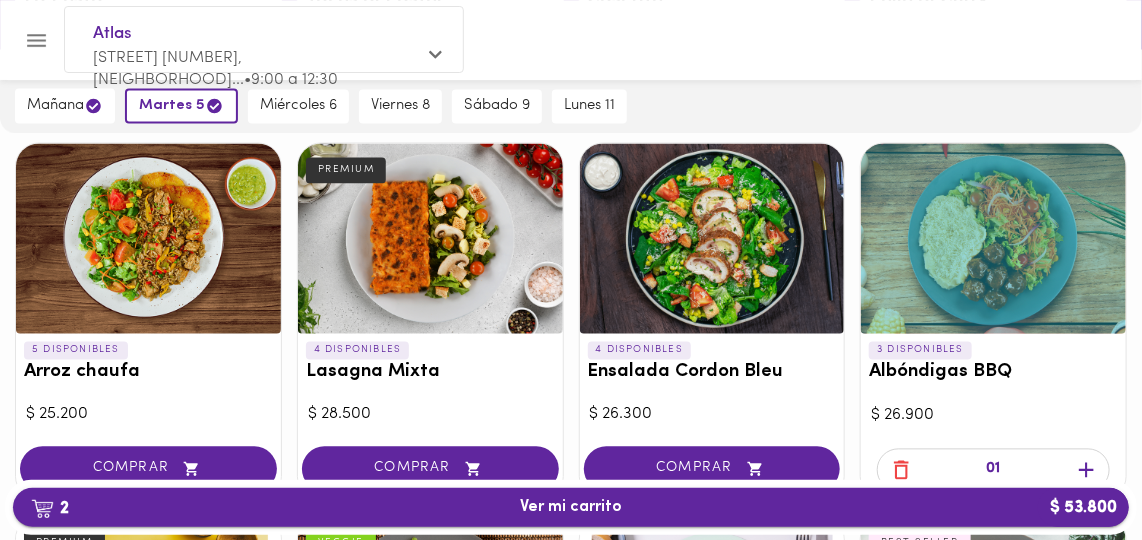 click on "[NUMBER] Ver mi carrito $ 53.800" at bounding box center (571, 507) 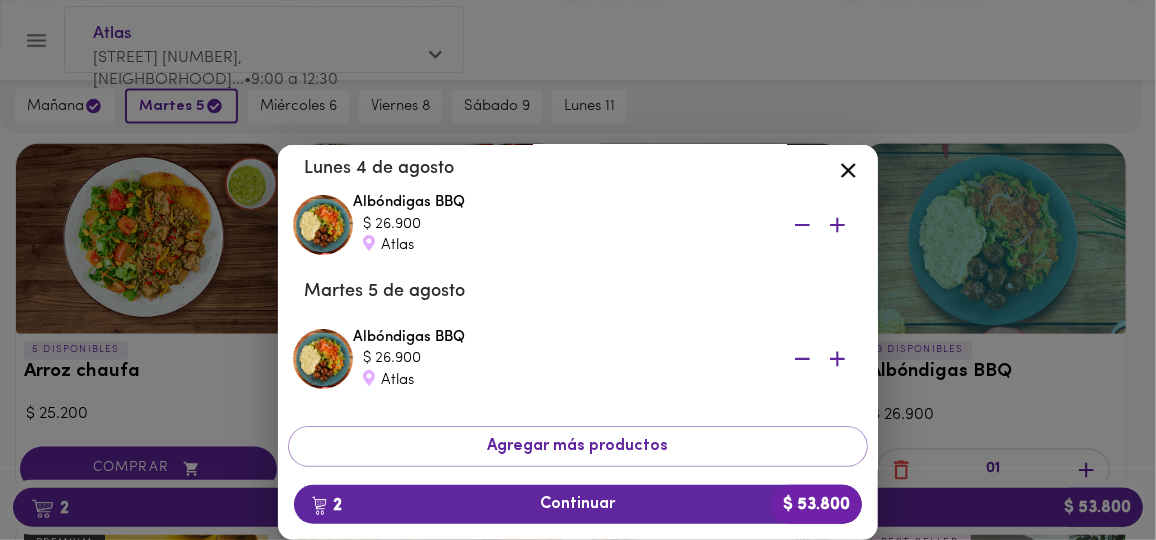 scroll, scrollTop: 52, scrollLeft: 0, axis: vertical 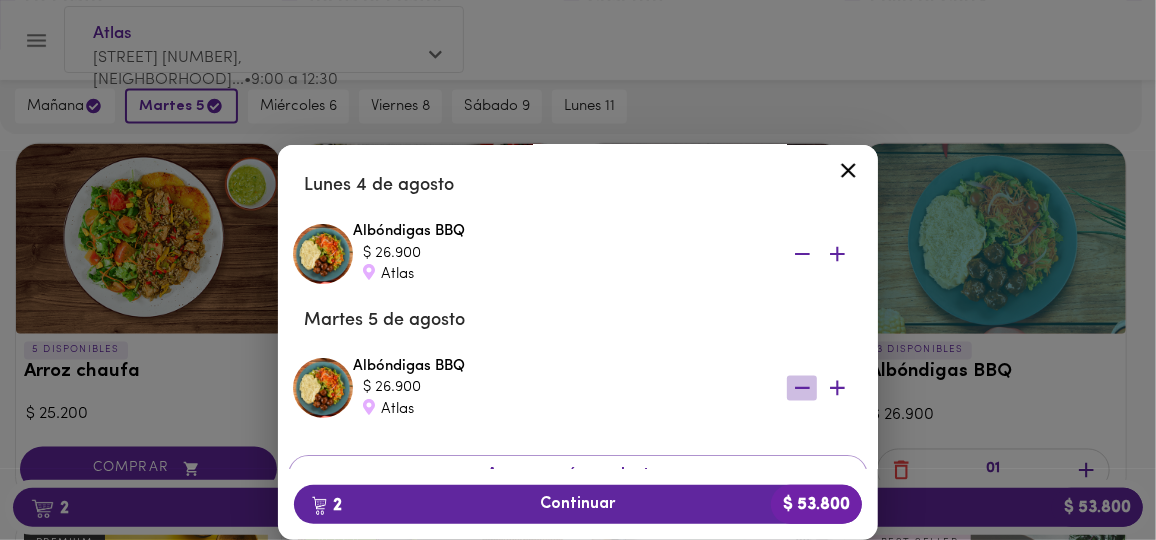 click 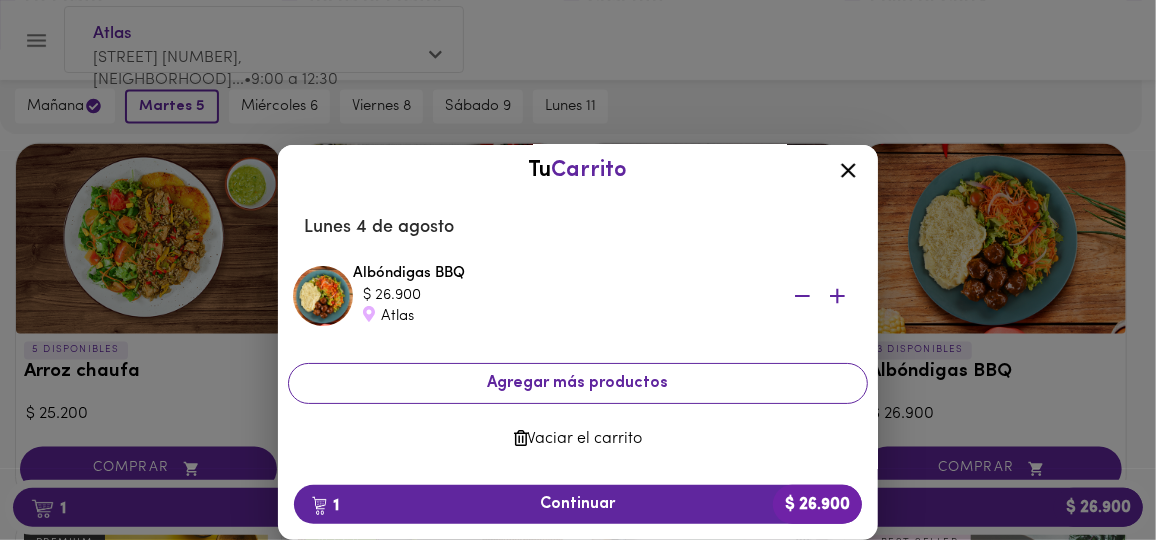scroll, scrollTop: 9, scrollLeft: 0, axis: vertical 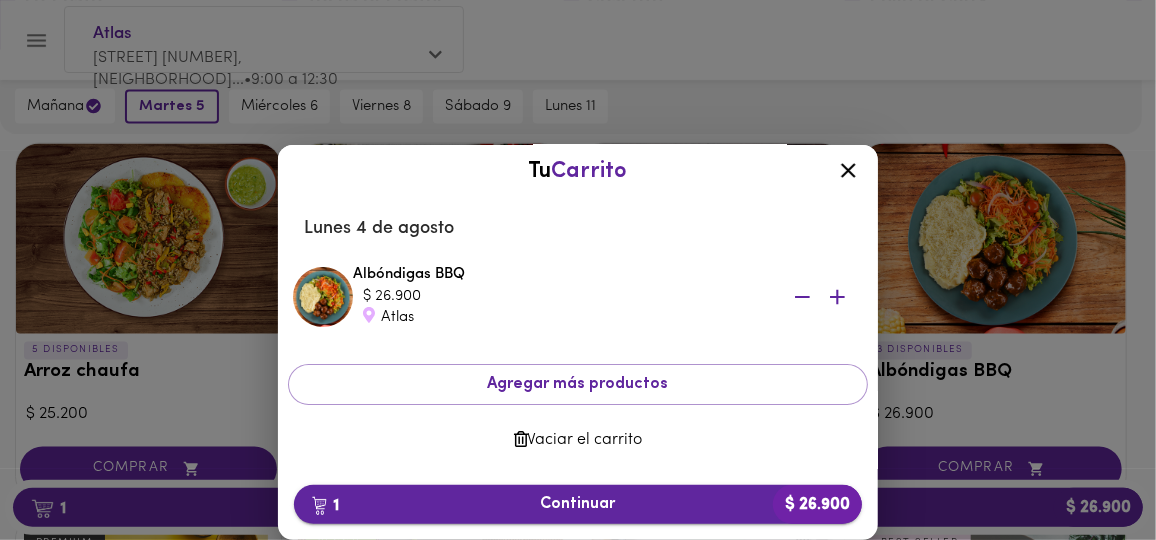 click on "1 Continuar $ 26.900" at bounding box center (578, 504) 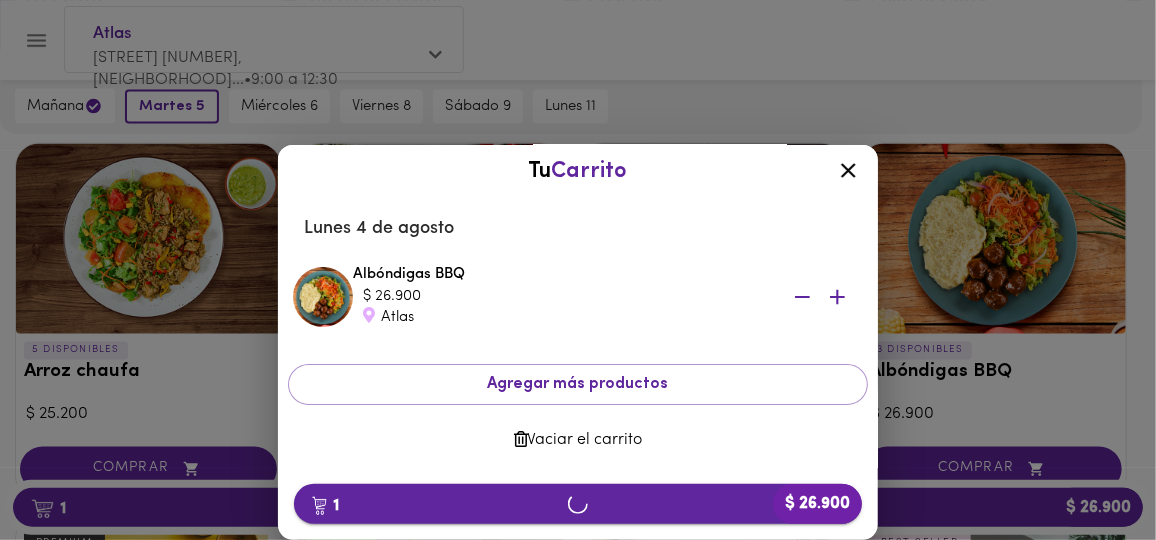 scroll, scrollTop: 10, scrollLeft: 0, axis: vertical 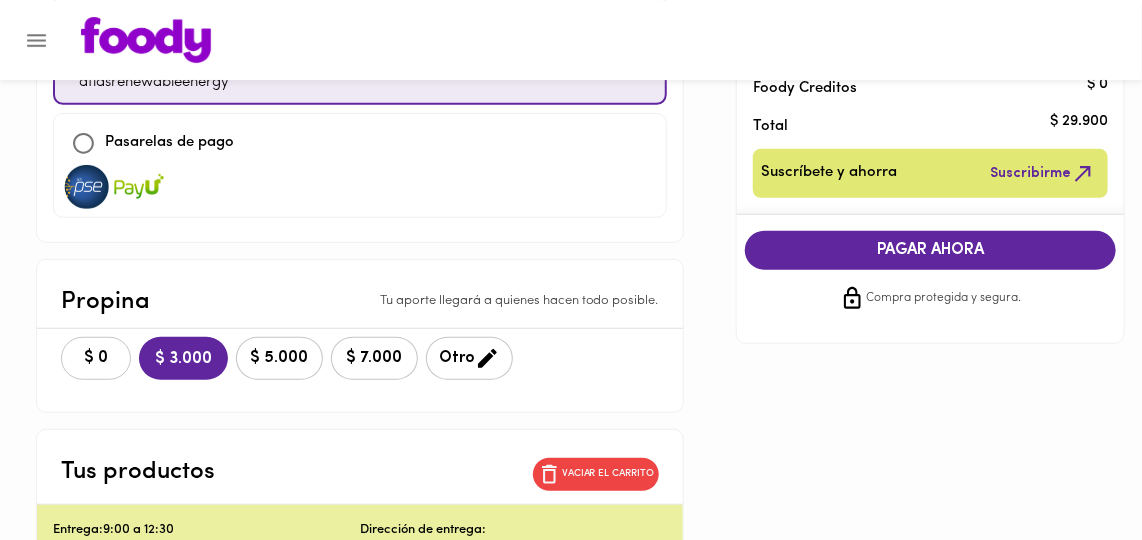 click on "$ 0" at bounding box center [96, 358] 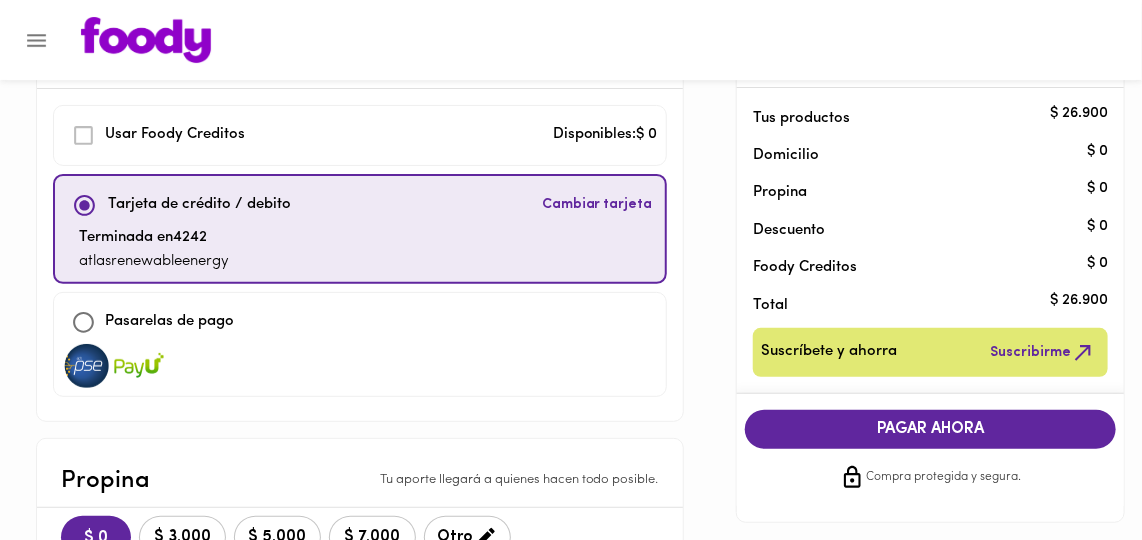 scroll, scrollTop: 90, scrollLeft: 0, axis: vertical 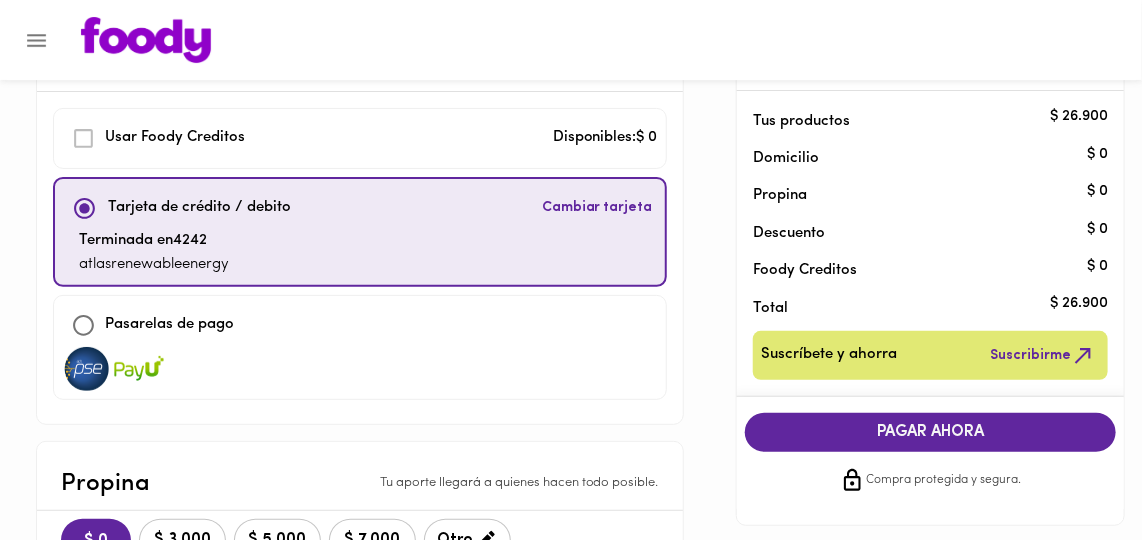 click on "PAGAR AHORA" at bounding box center [931, 432] 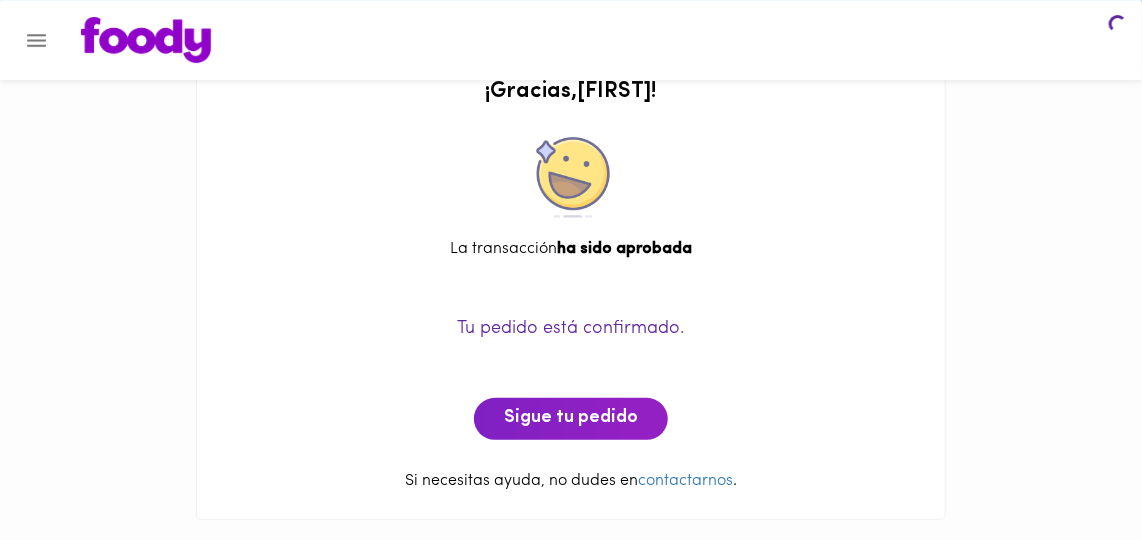 scroll, scrollTop: 0, scrollLeft: 0, axis: both 